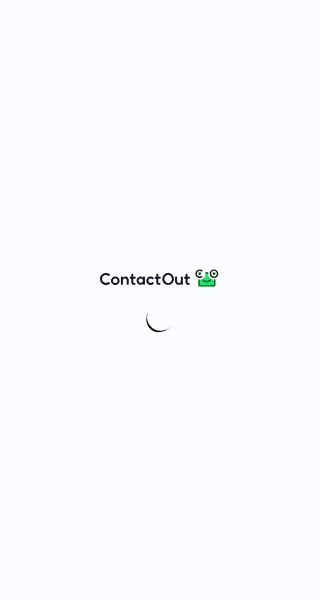 scroll, scrollTop: 0, scrollLeft: 0, axis: both 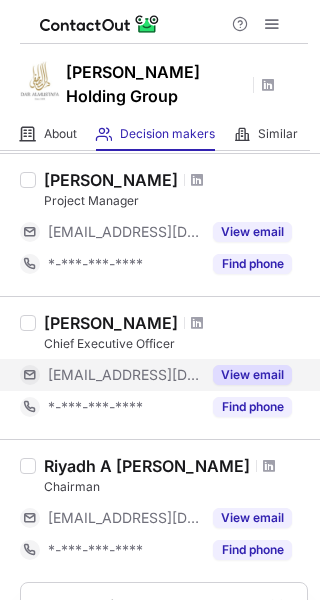 click on "View email" at bounding box center (252, 375) 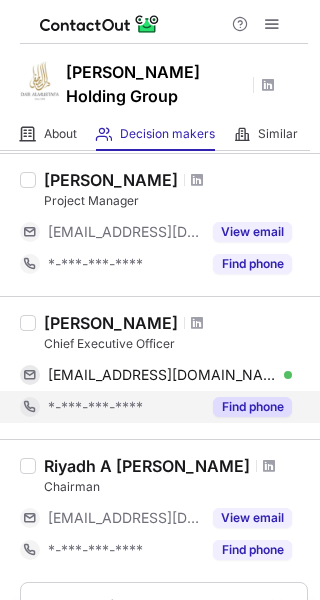 click on "Find phone" at bounding box center (252, 407) 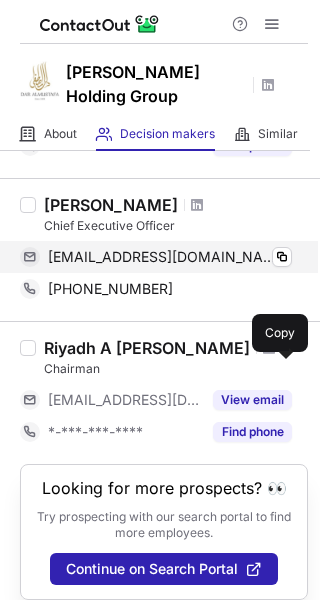 scroll, scrollTop: 383, scrollLeft: 0, axis: vertical 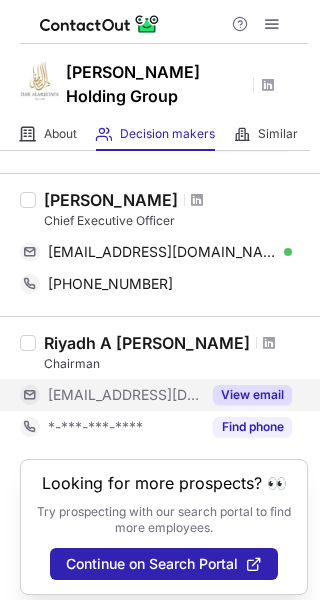 click on "View email" at bounding box center (252, 395) 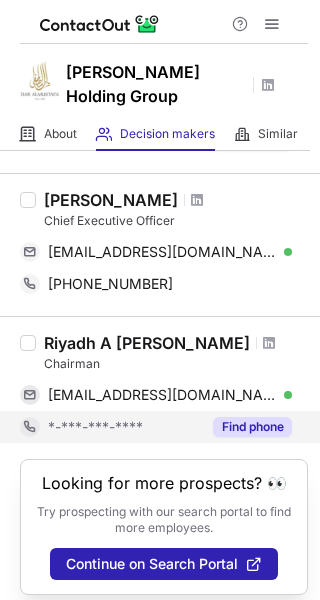 click on "Find phone" at bounding box center [252, 427] 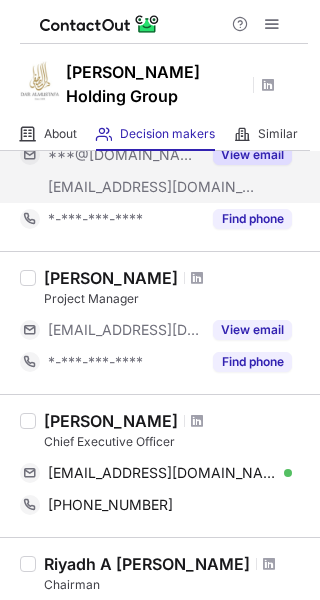 scroll, scrollTop: 163, scrollLeft: 0, axis: vertical 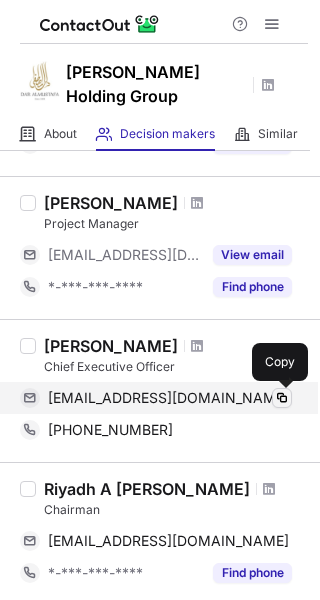 click at bounding box center [282, 398] 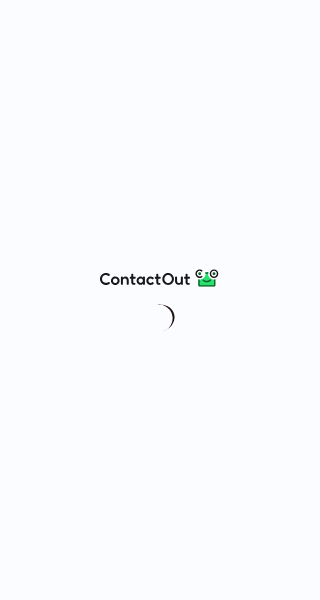 scroll, scrollTop: 0, scrollLeft: 0, axis: both 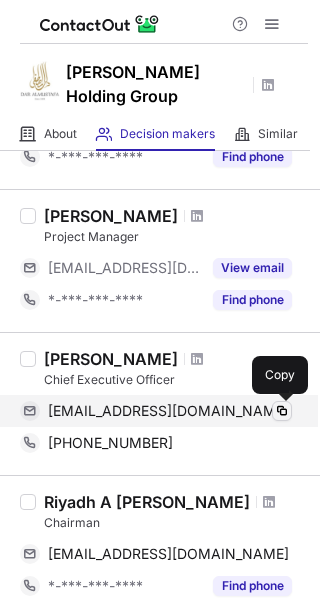 click at bounding box center (282, 411) 